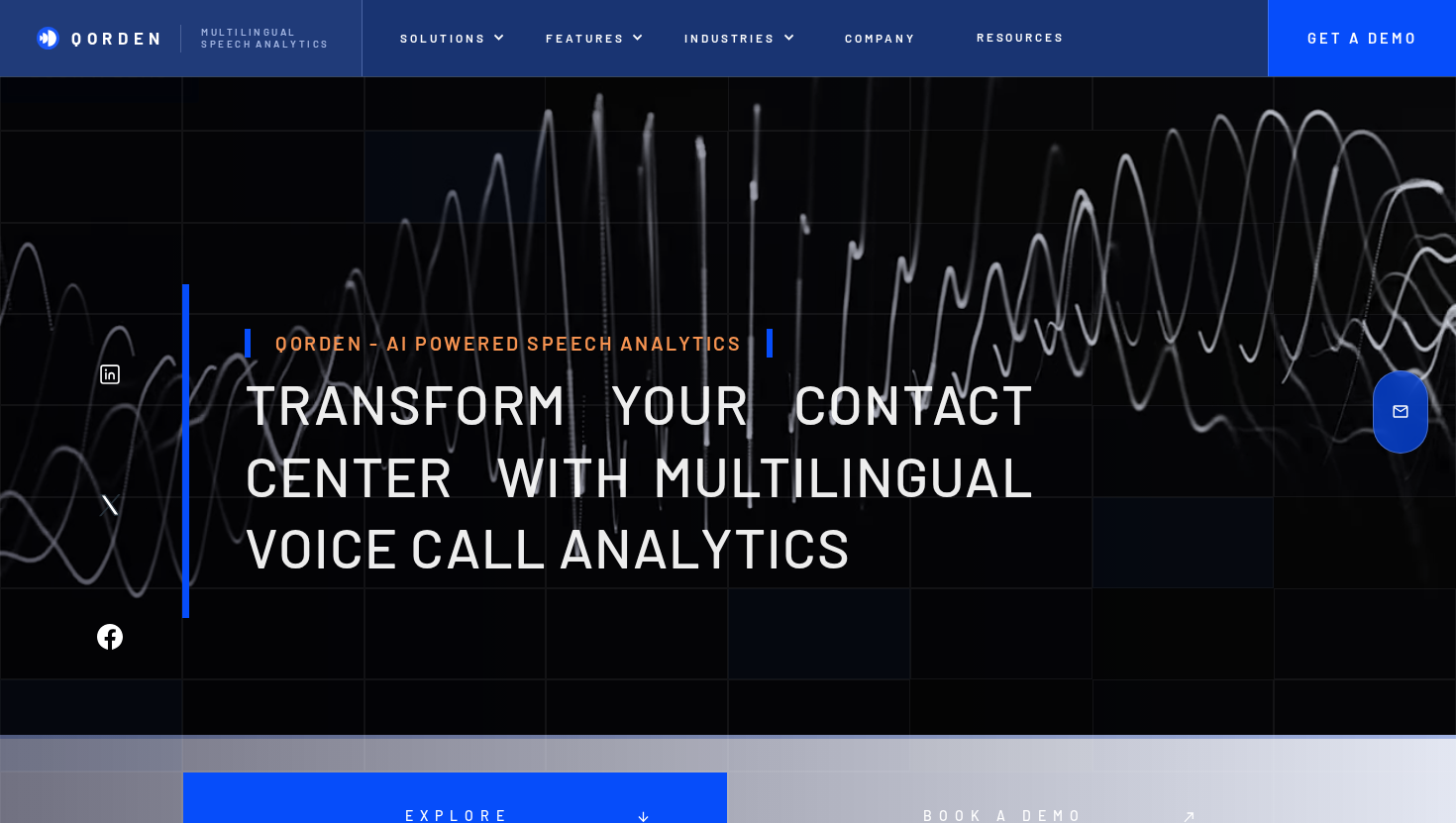 scroll, scrollTop: 0, scrollLeft: 0, axis: both 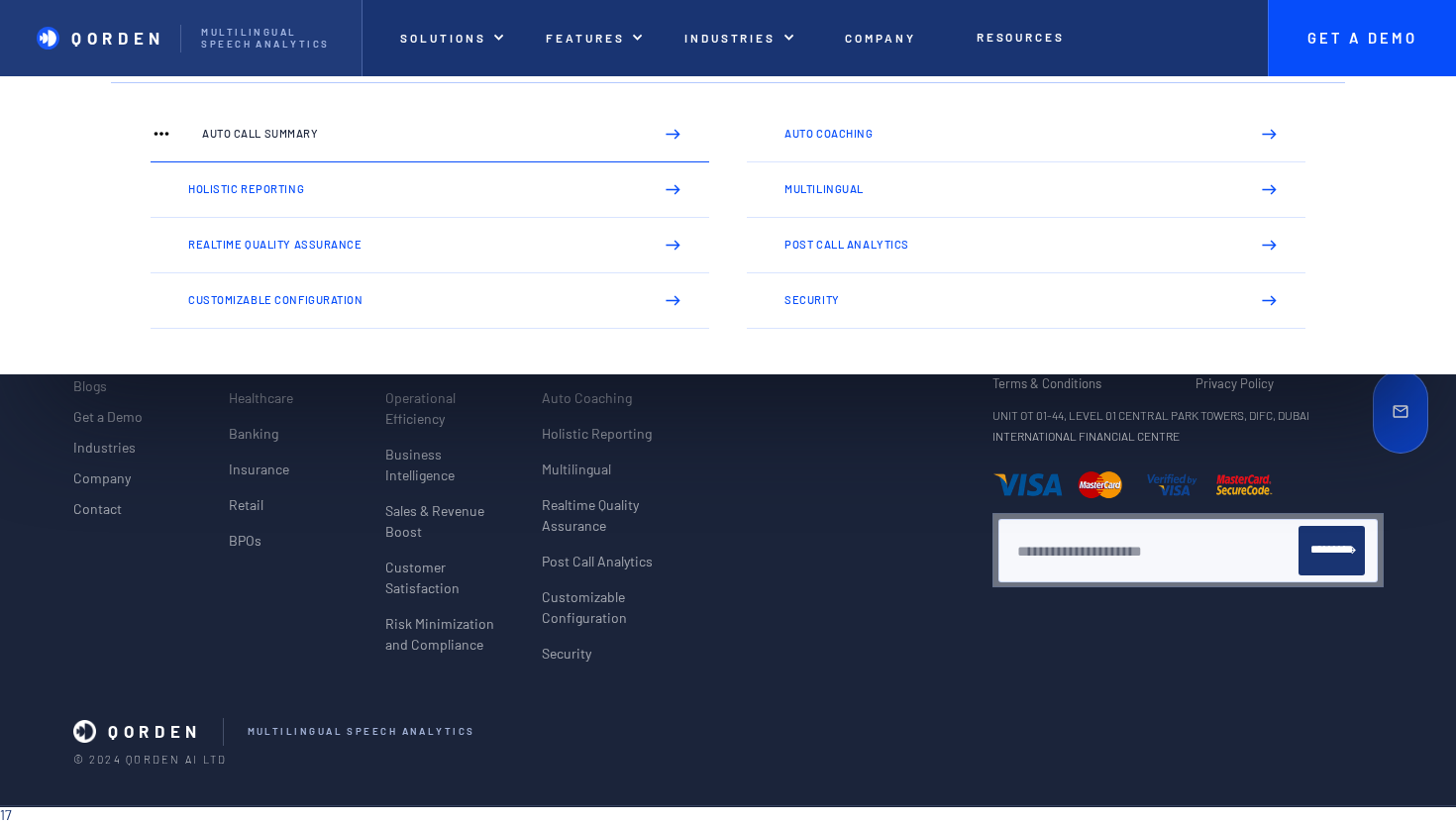 click on "Auto Call Summary" at bounding box center [419, 134] 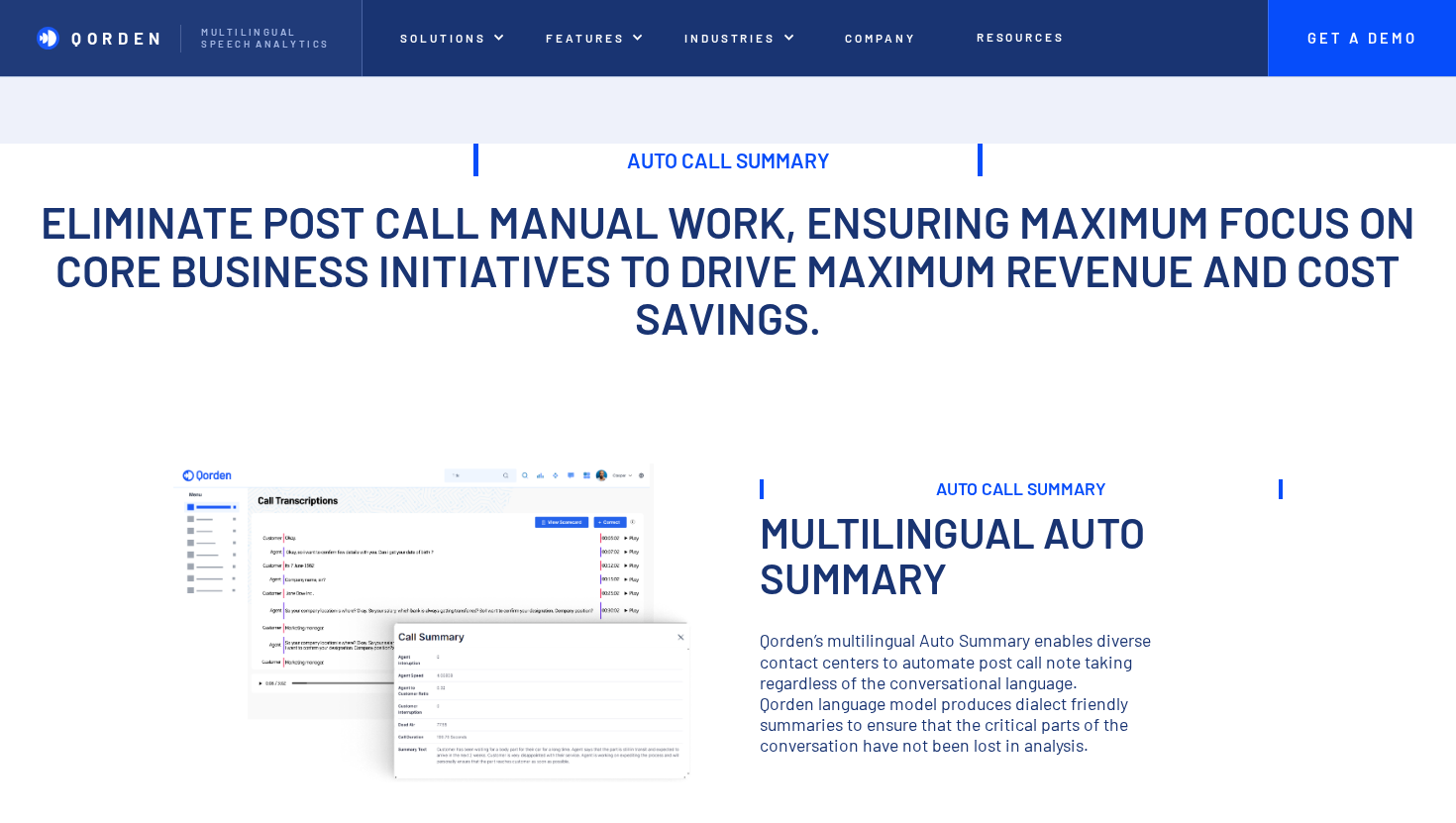 scroll, scrollTop: 0, scrollLeft: 0, axis: both 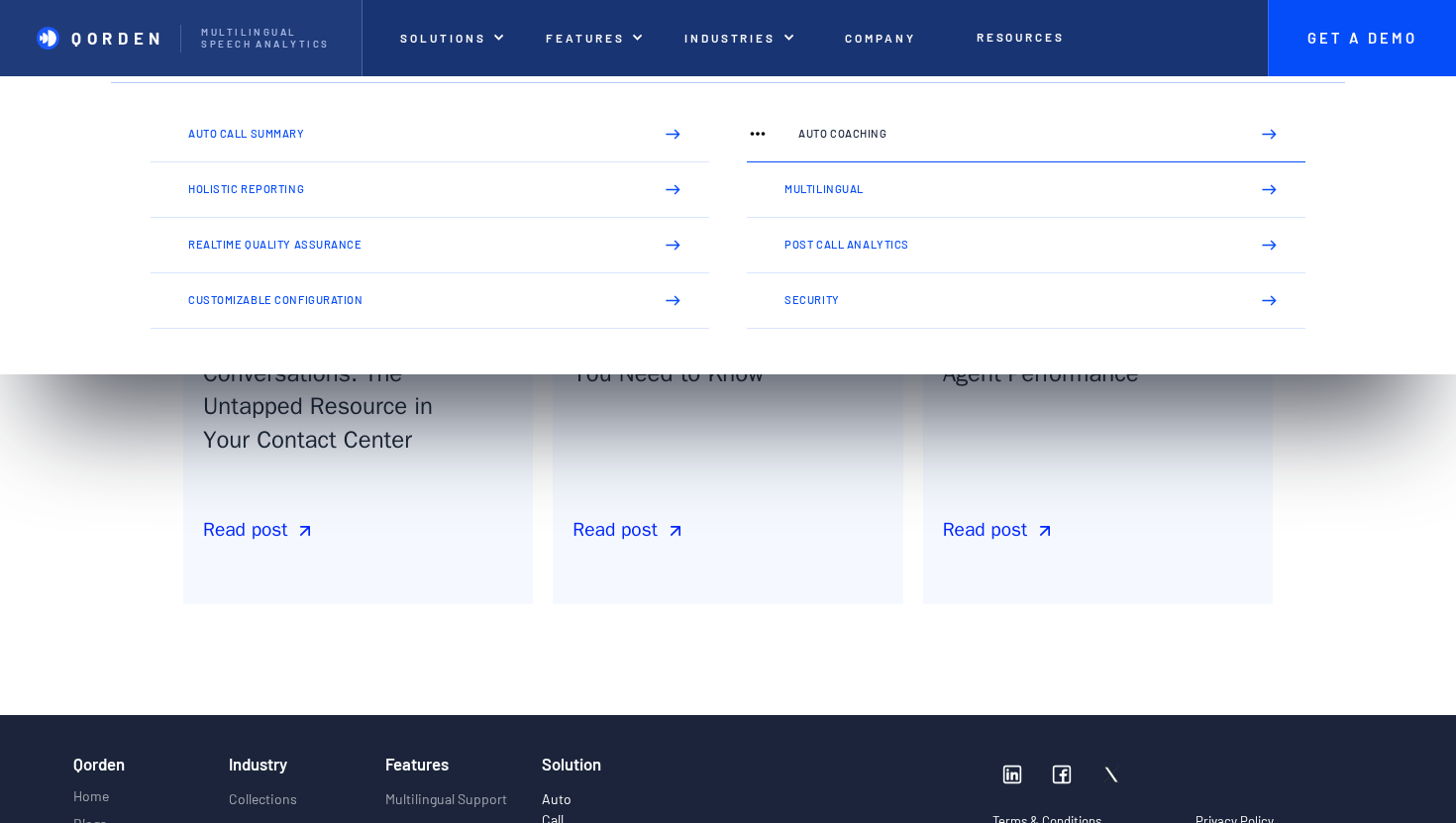 click on "Auto Coaching" at bounding box center [1026, 135] 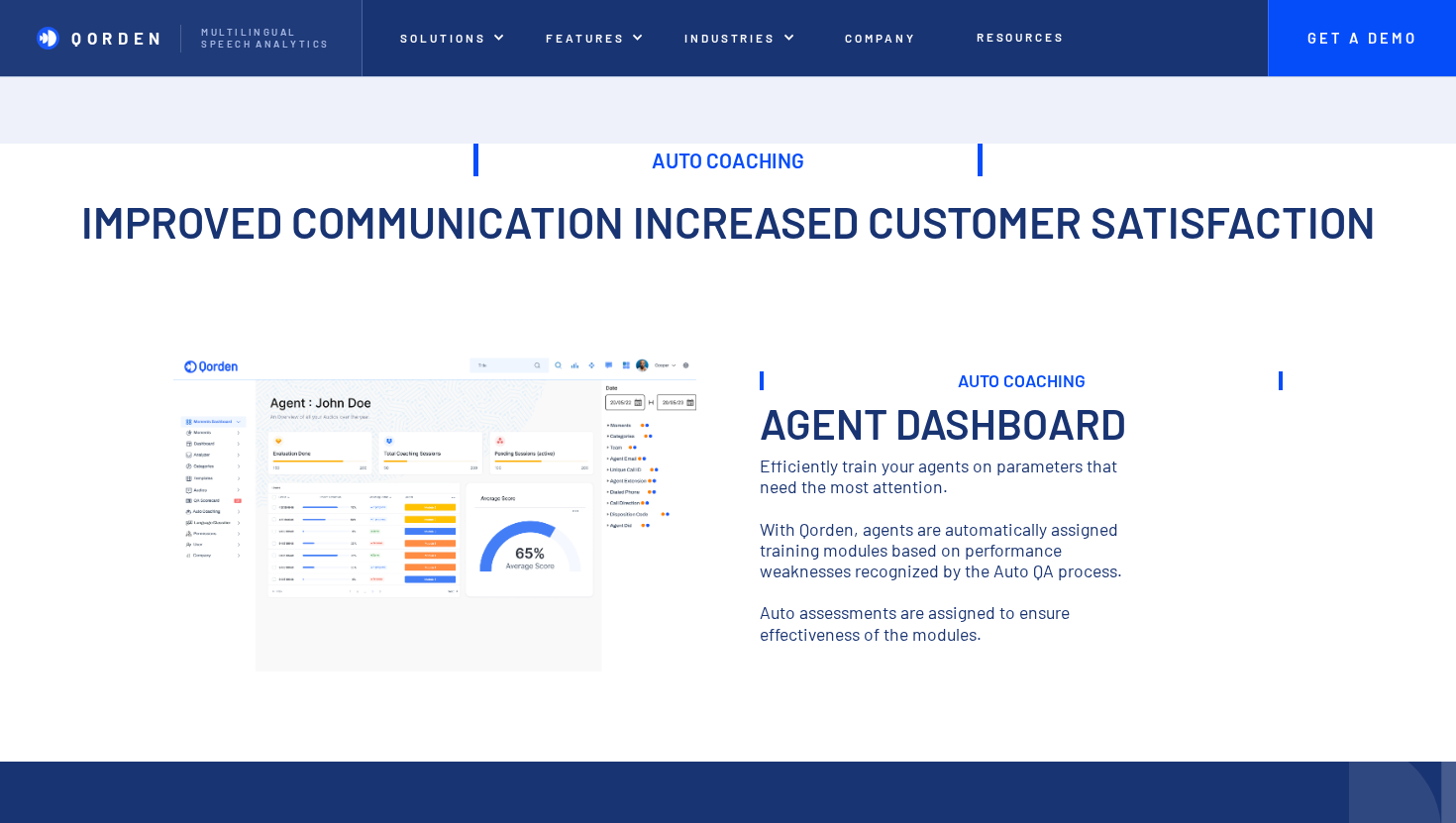 scroll, scrollTop: 0, scrollLeft: 0, axis: both 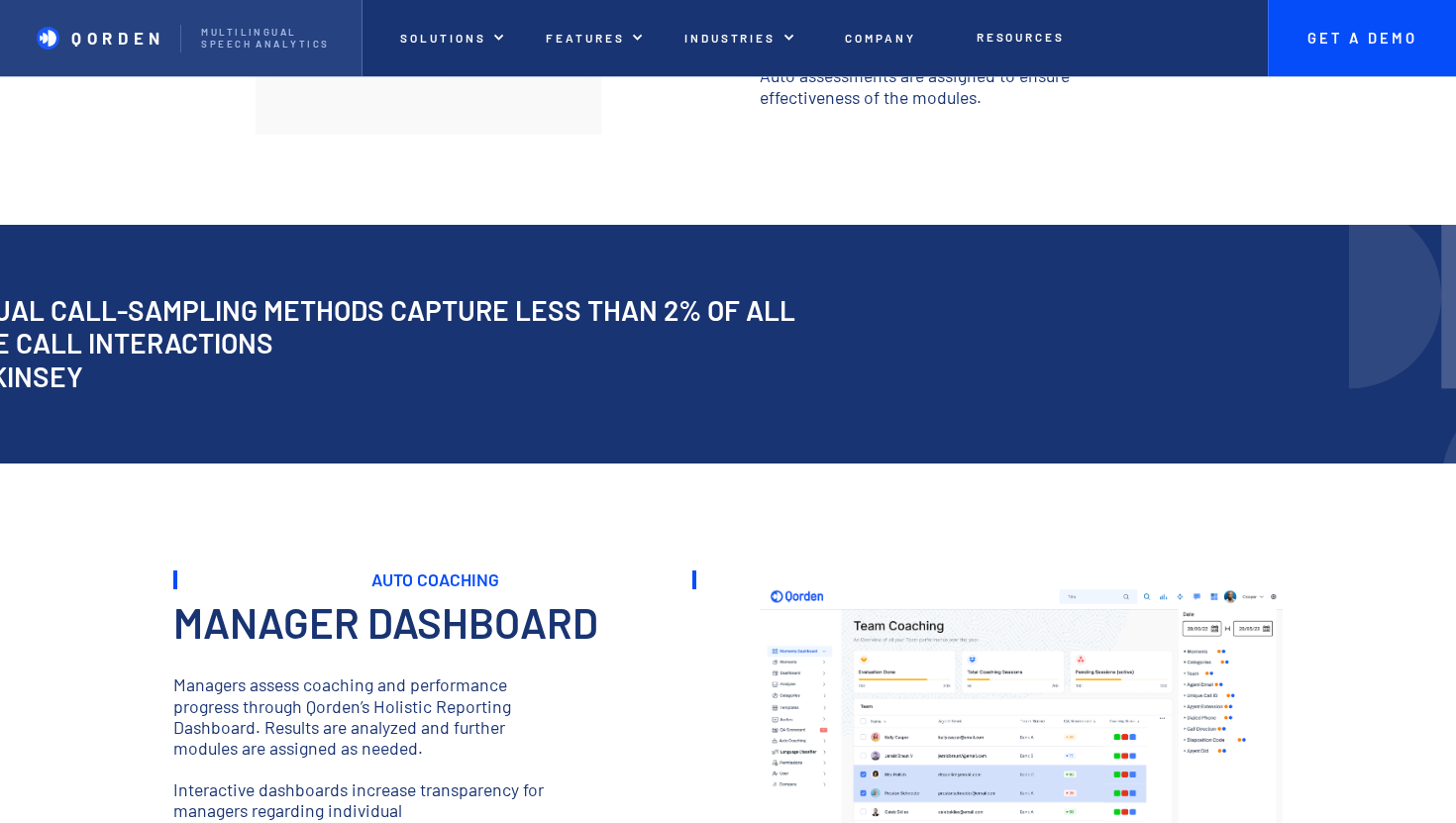 click on "QORDEN Multilingual Speech analytics" at bounding box center [181, 38] 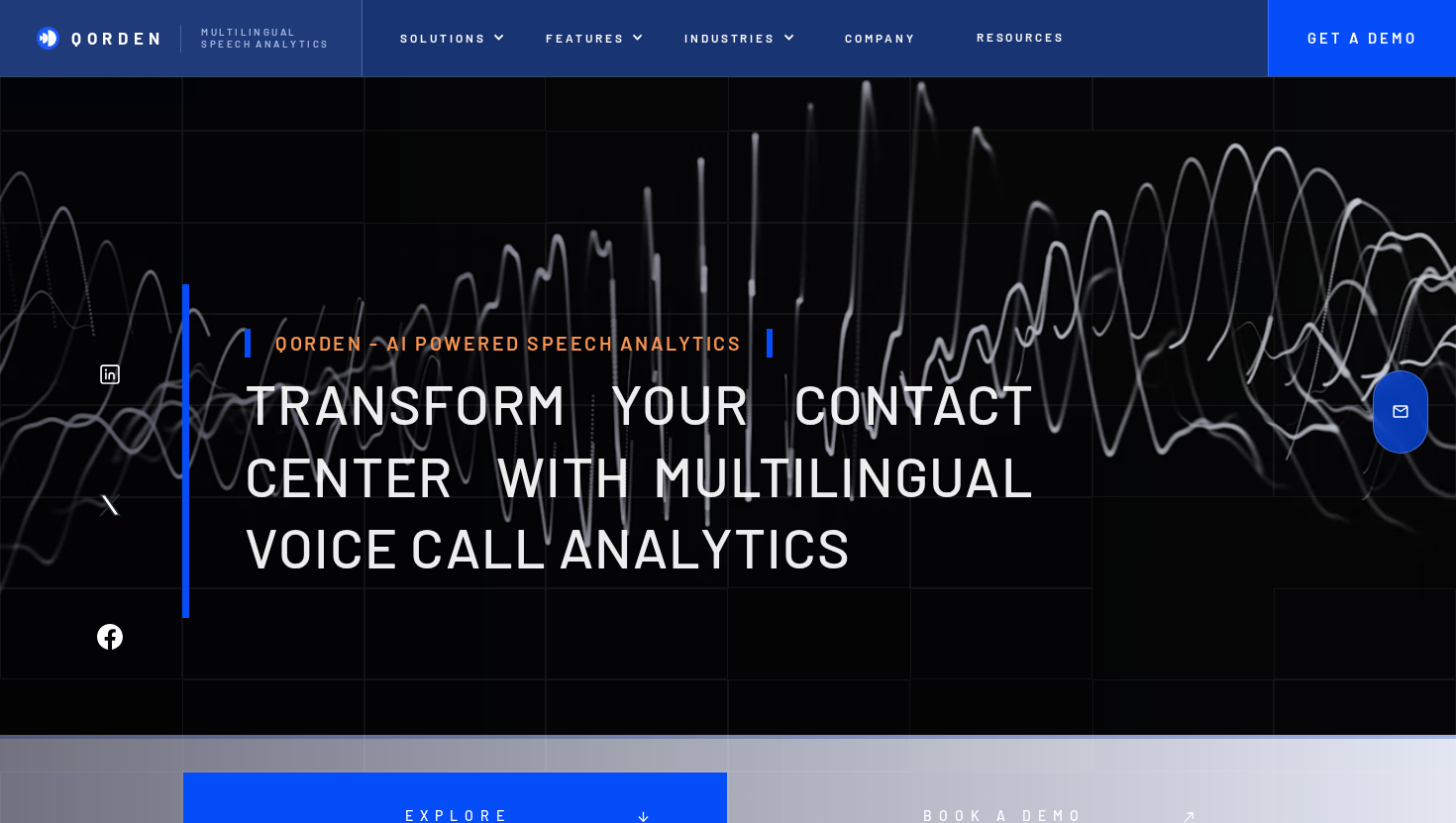 scroll, scrollTop: 0, scrollLeft: 0, axis: both 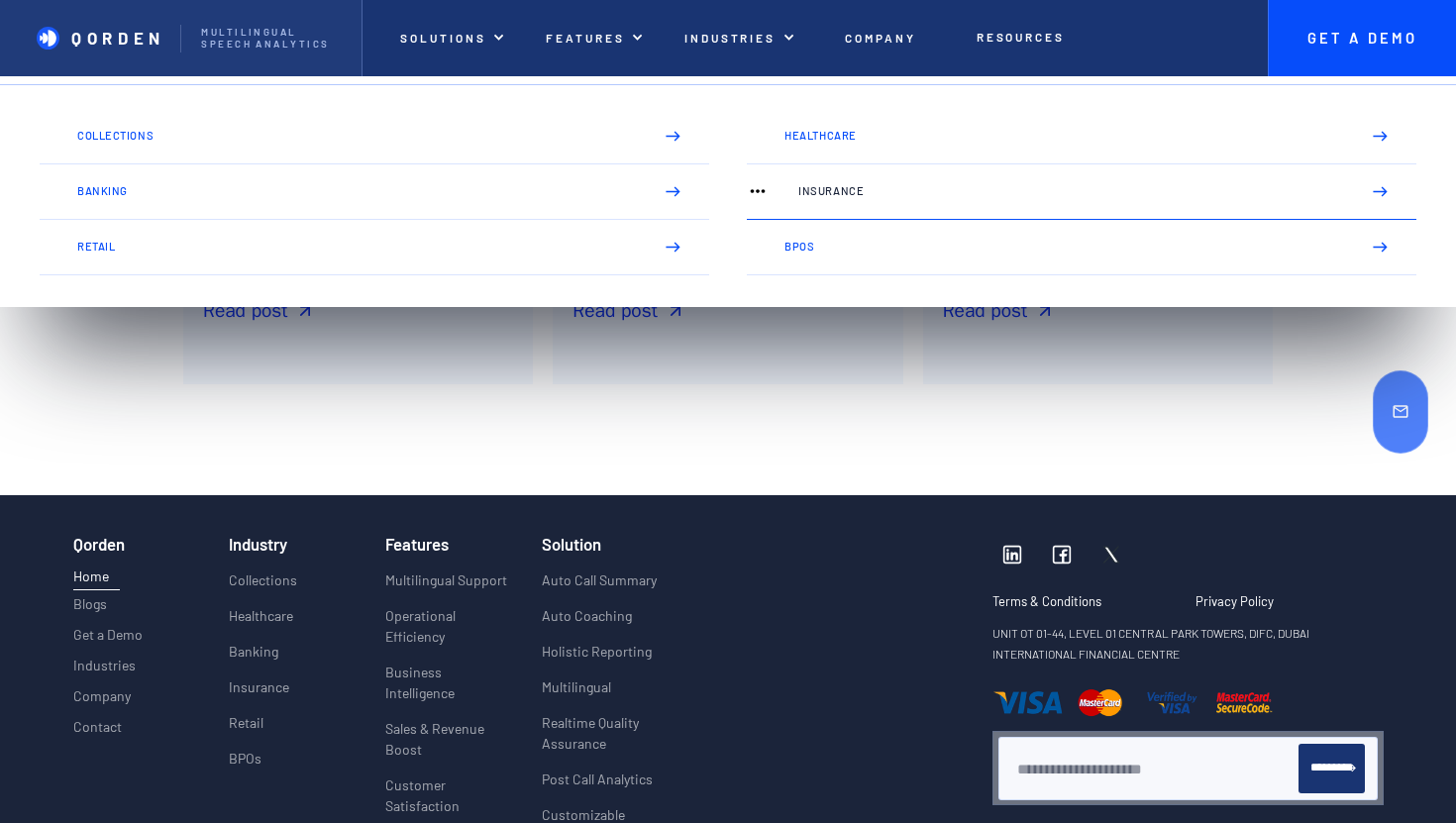 click on "Insurance" at bounding box center (1071, 191) 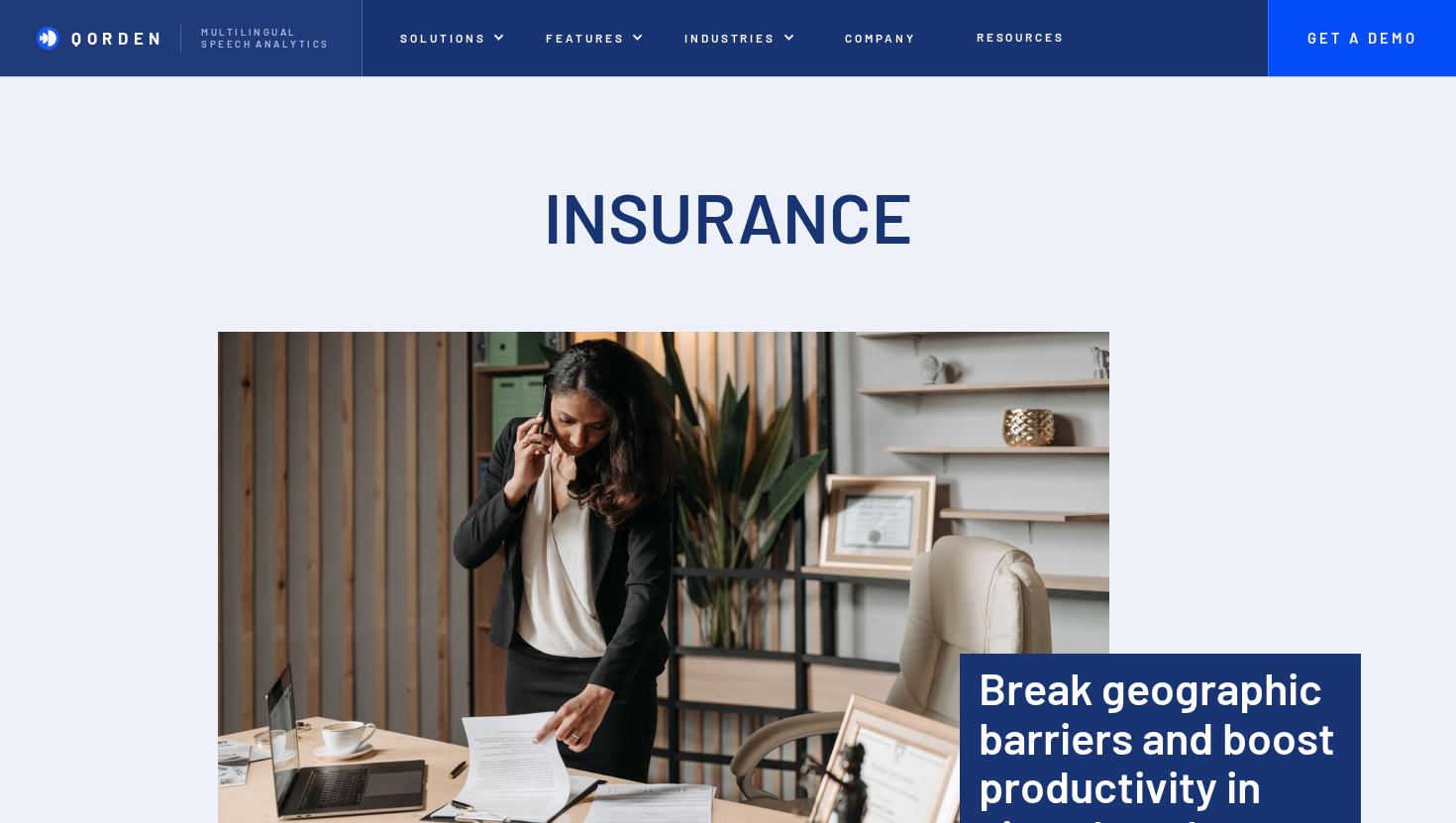 scroll, scrollTop: 0, scrollLeft: 0, axis: both 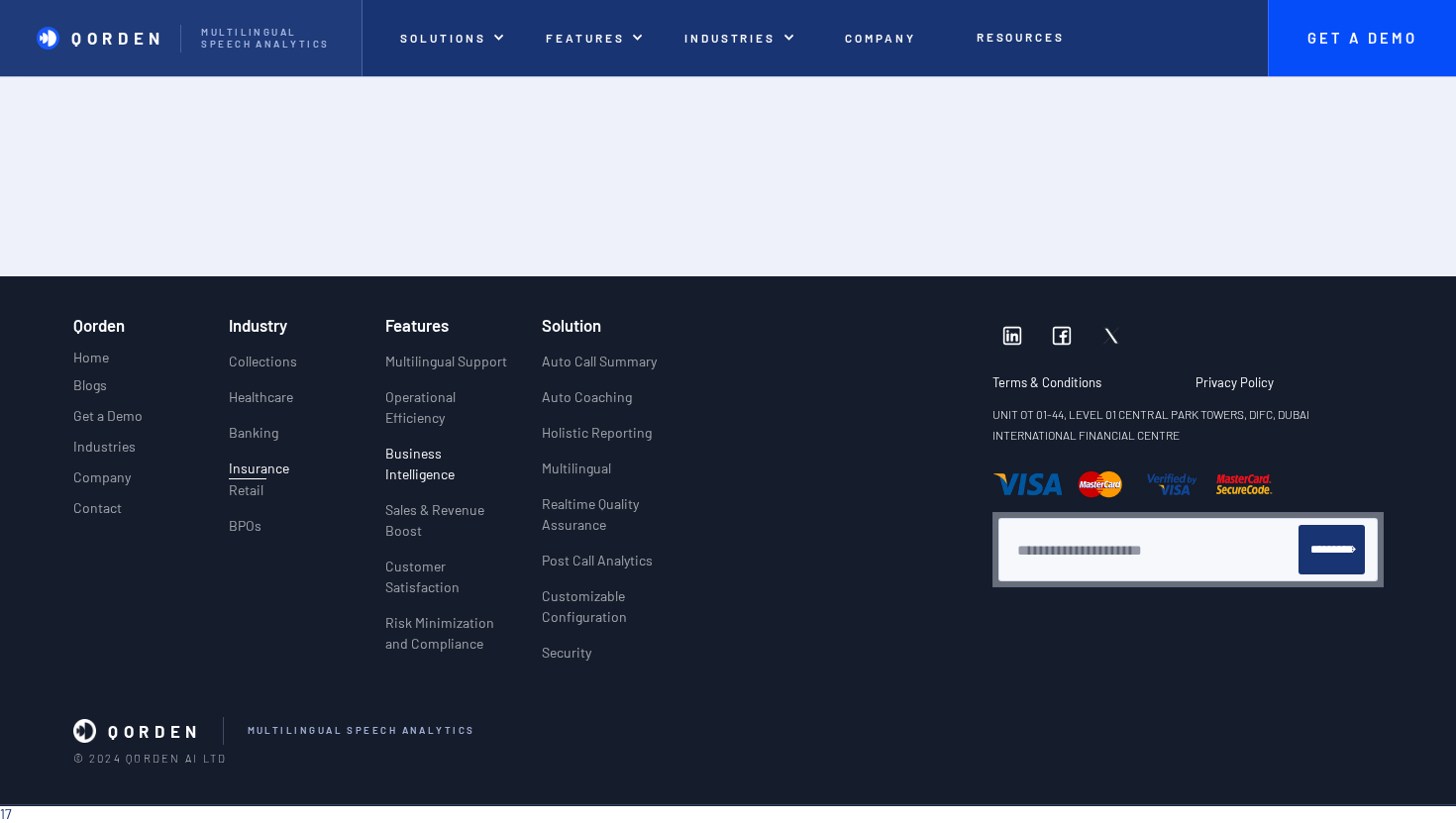 click on "Business Intelligence" at bounding box center [448, 463] 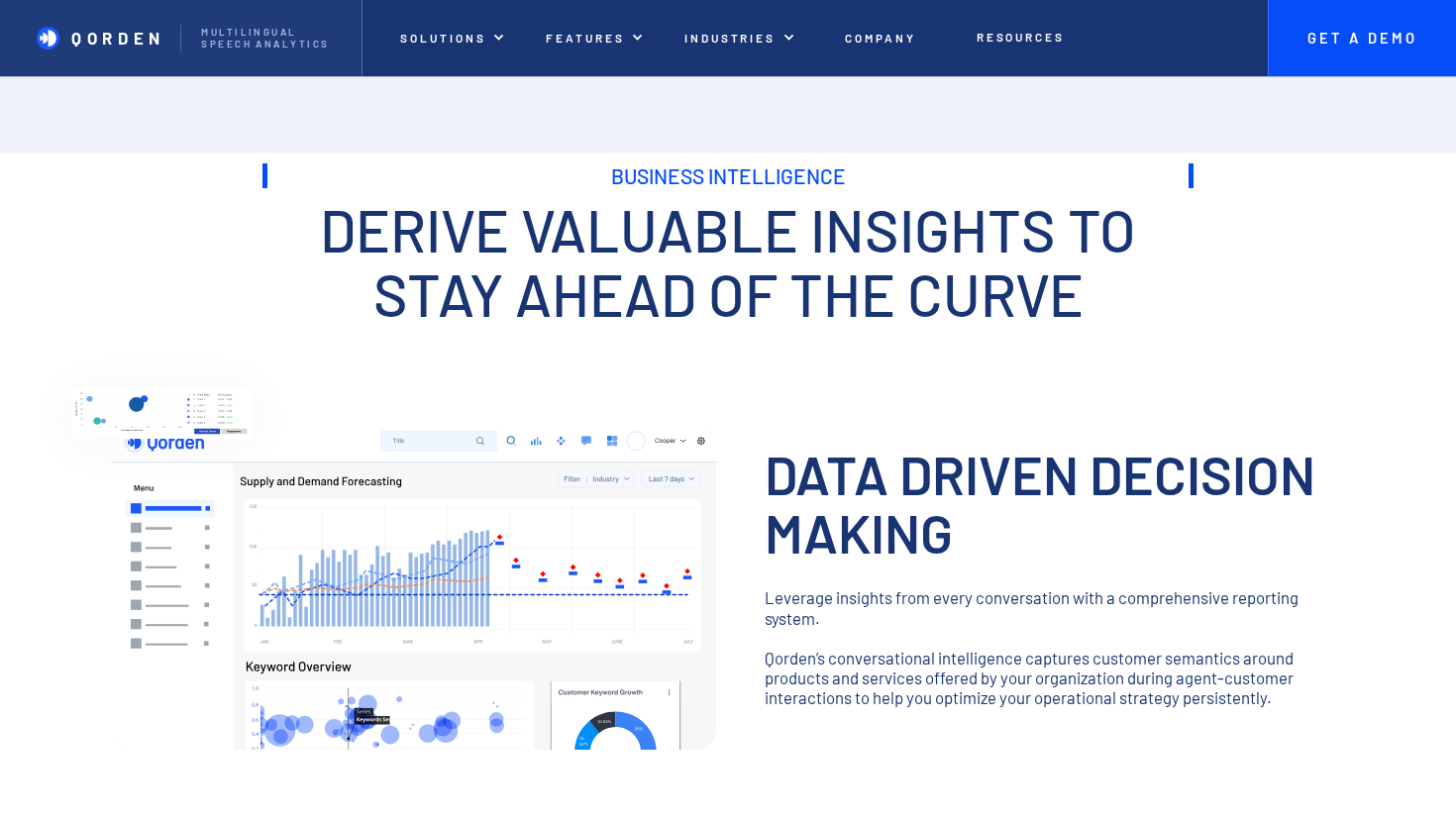 scroll, scrollTop: 0, scrollLeft: 0, axis: both 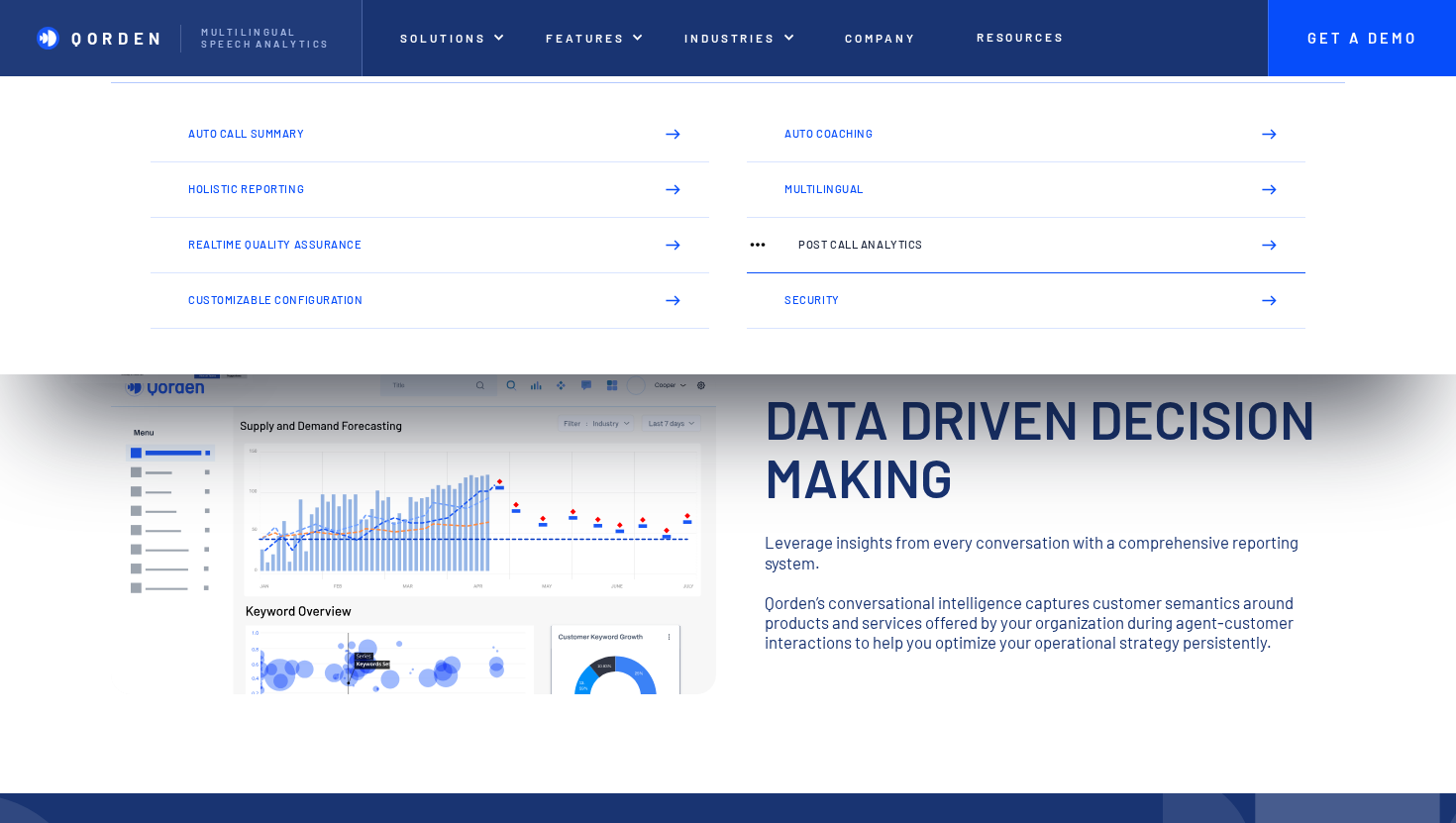 click on "Post Call Analytics" at bounding box center (1015, 245) 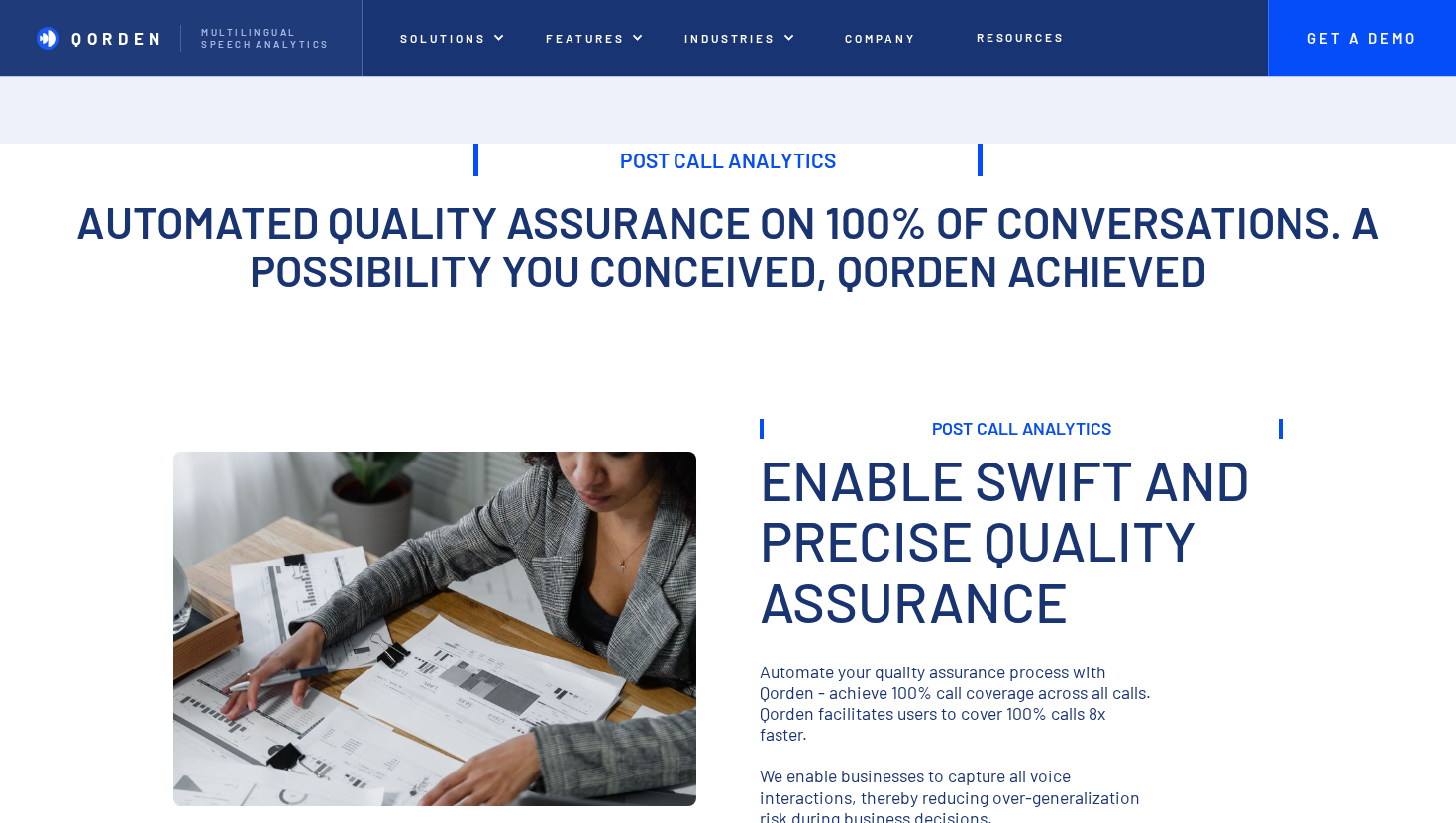 scroll, scrollTop: 0, scrollLeft: 0, axis: both 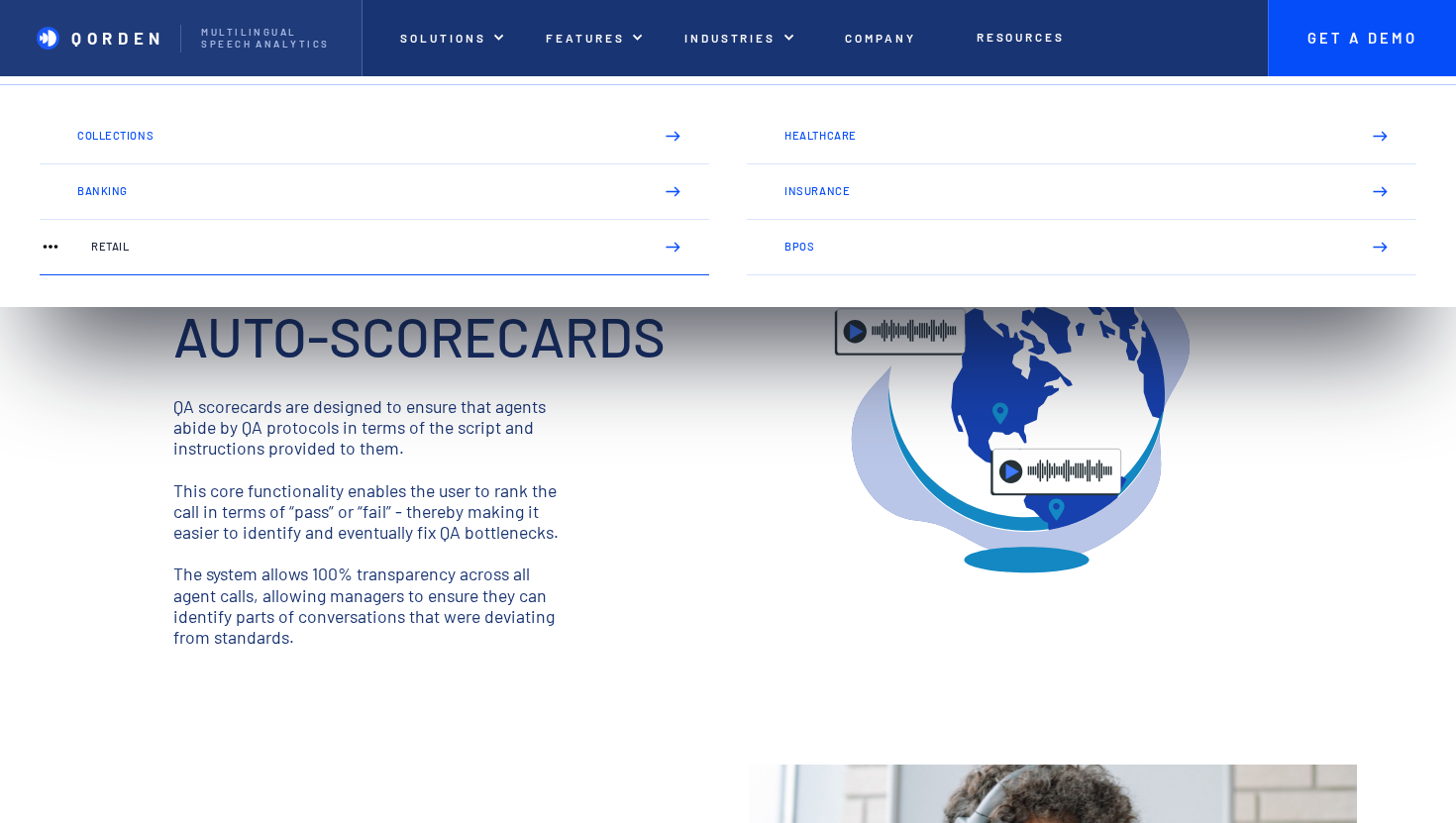 click on "Retail" at bounding box center [364, 247] 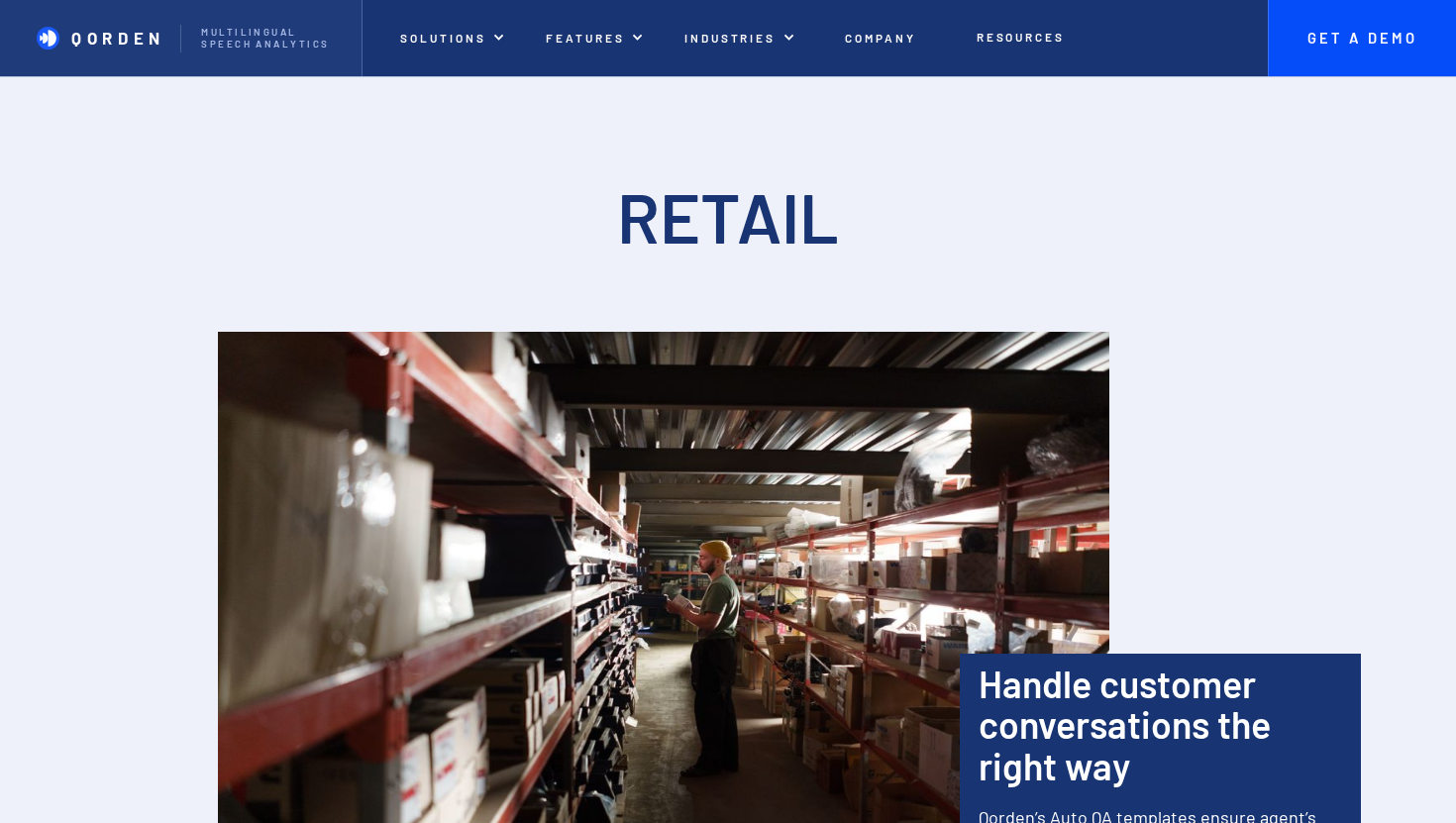 scroll, scrollTop: 0, scrollLeft: 0, axis: both 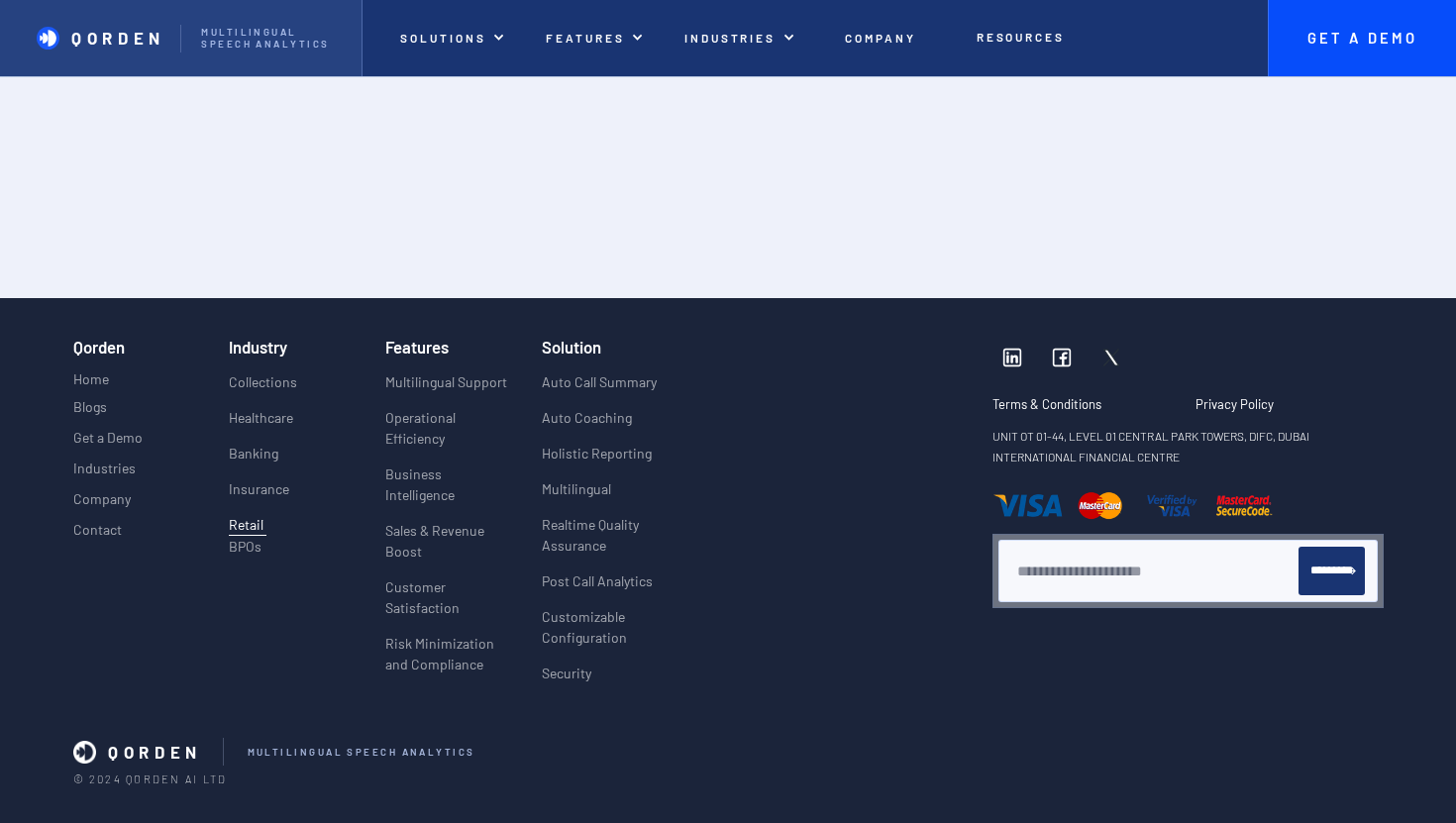 click on "Qorden Multilingual Speech analytics" at bounding box center [181, 38] 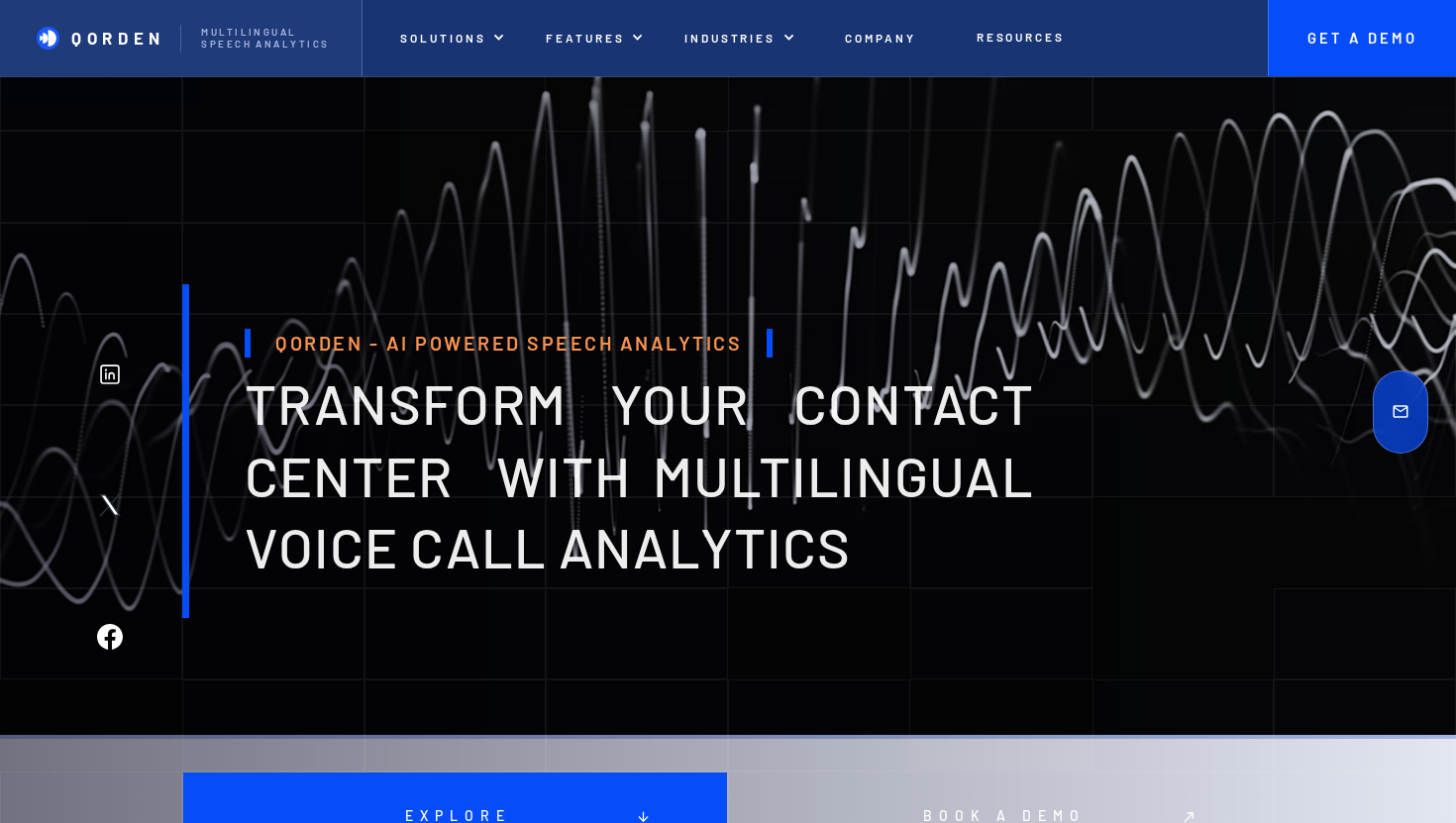 scroll, scrollTop: 0, scrollLeft: 0, axis: both 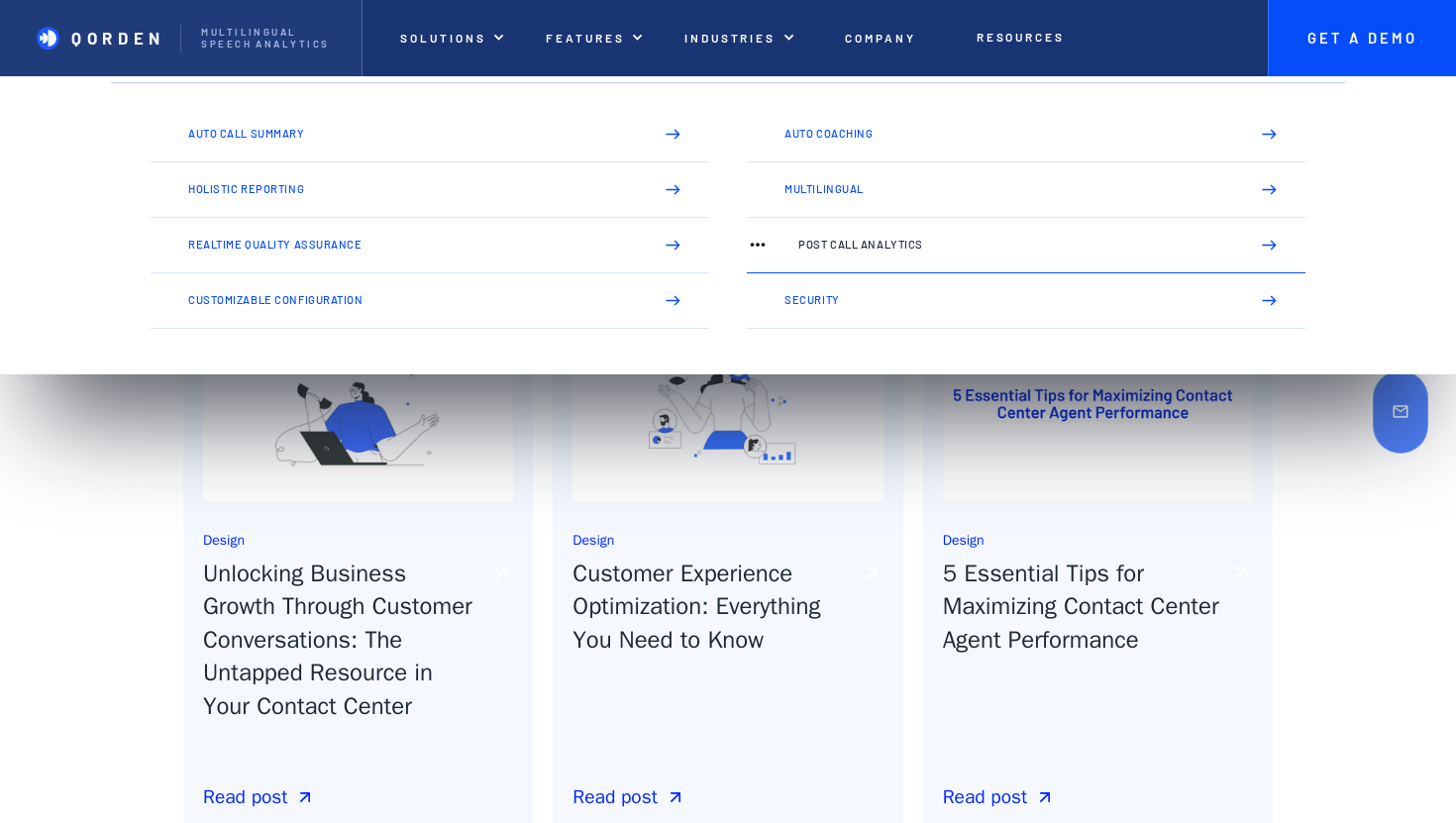 click on "Post Call Analytics" at bounding box center (1015, 245) 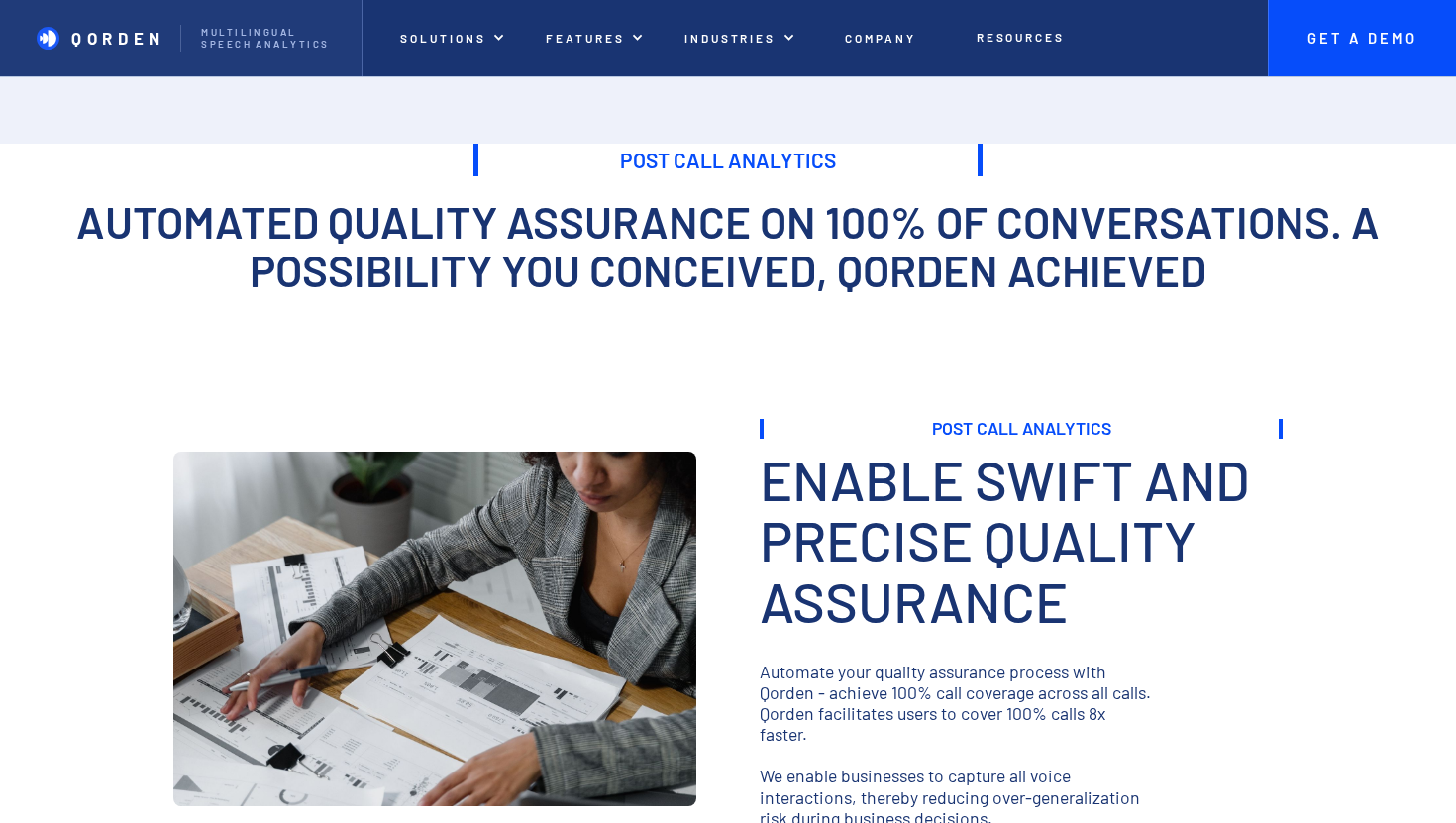 scroll, scrollTop: 0, scrollLeft: 0, axis: both 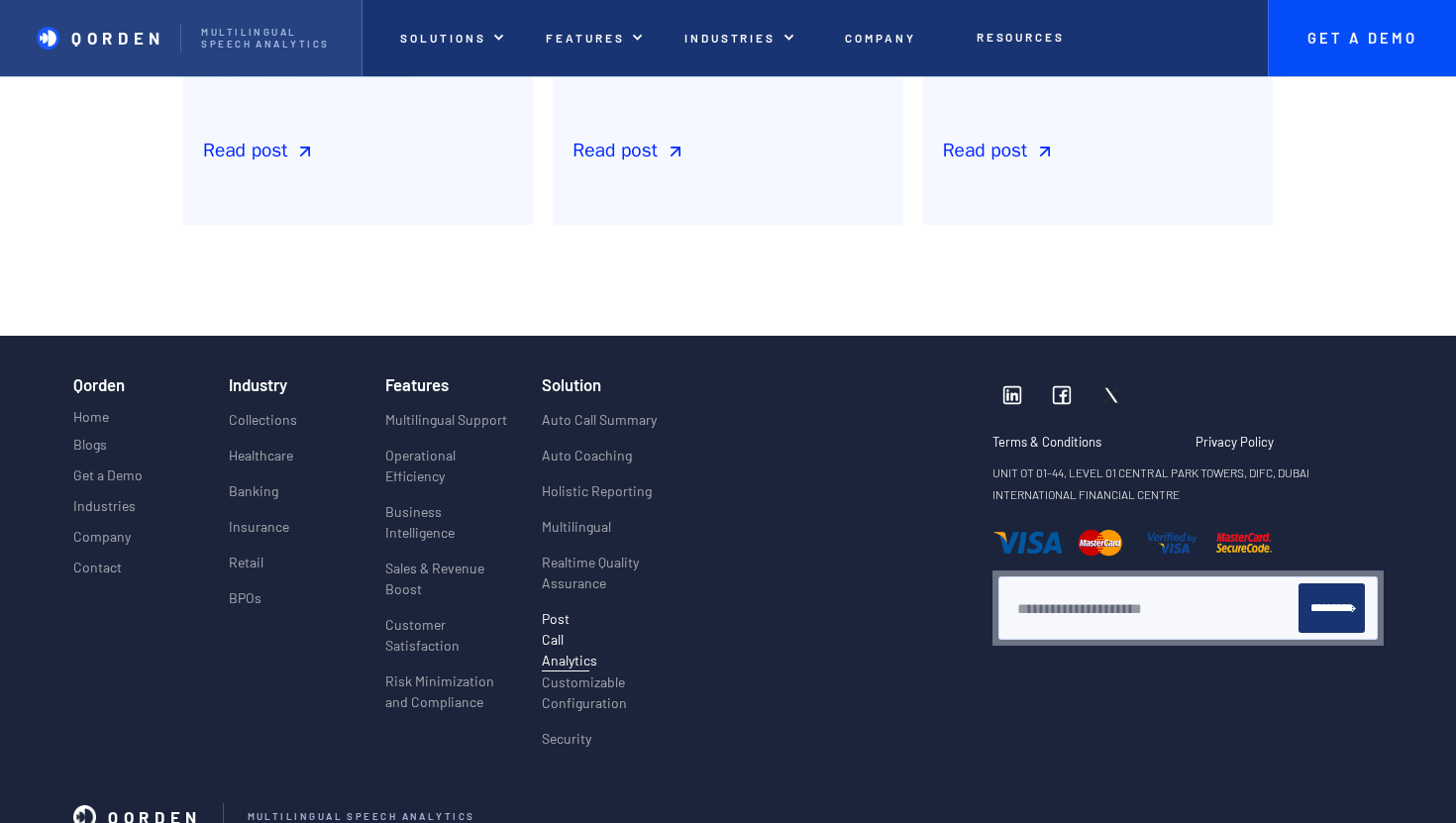 click on "QORDEN Multilingual Speech analytics" at bounding box center [181, 38] 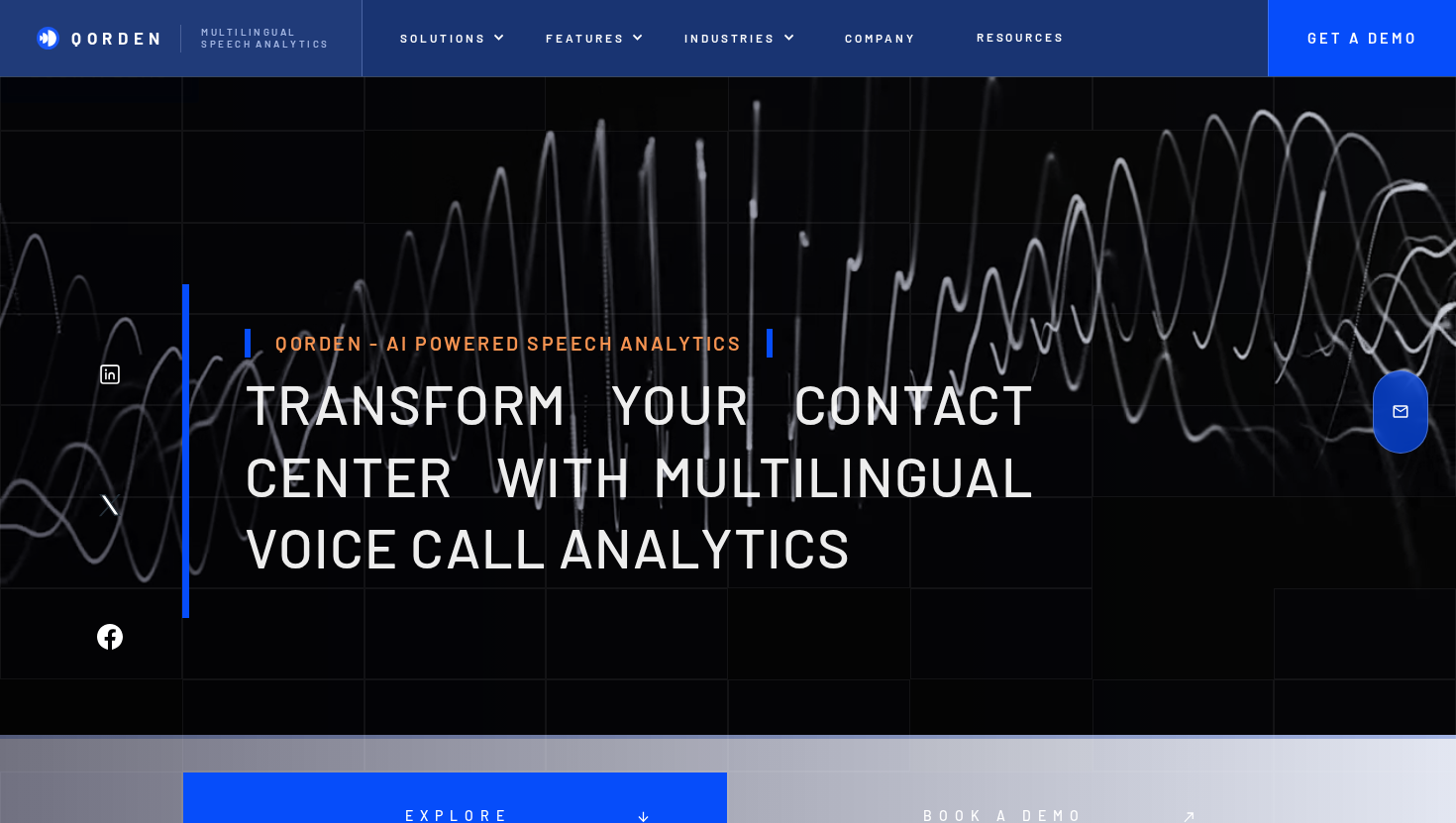scroll, scrollTop: 0, scrollLeft: 0, axis: both 